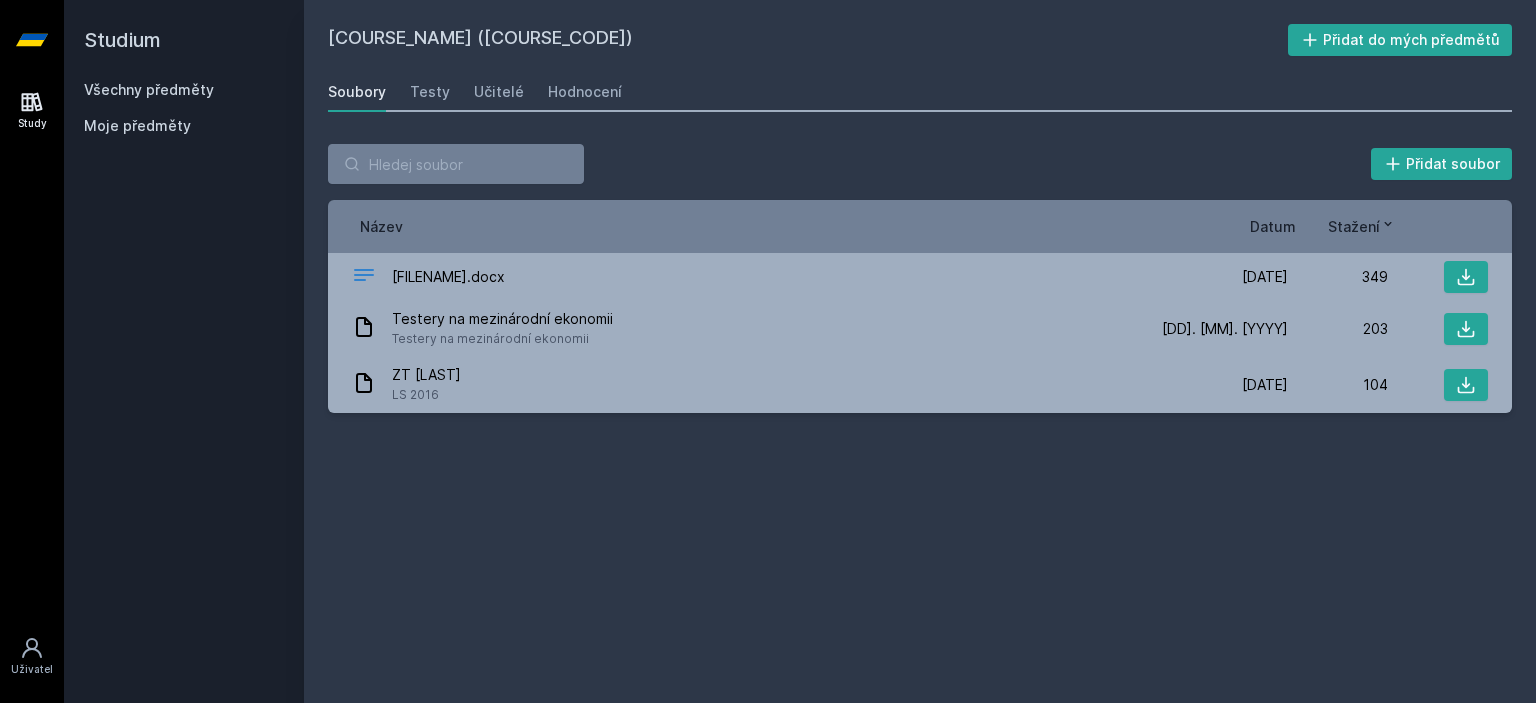 scroll, scrollTop: 0, scrollLeft: 0, axis: both 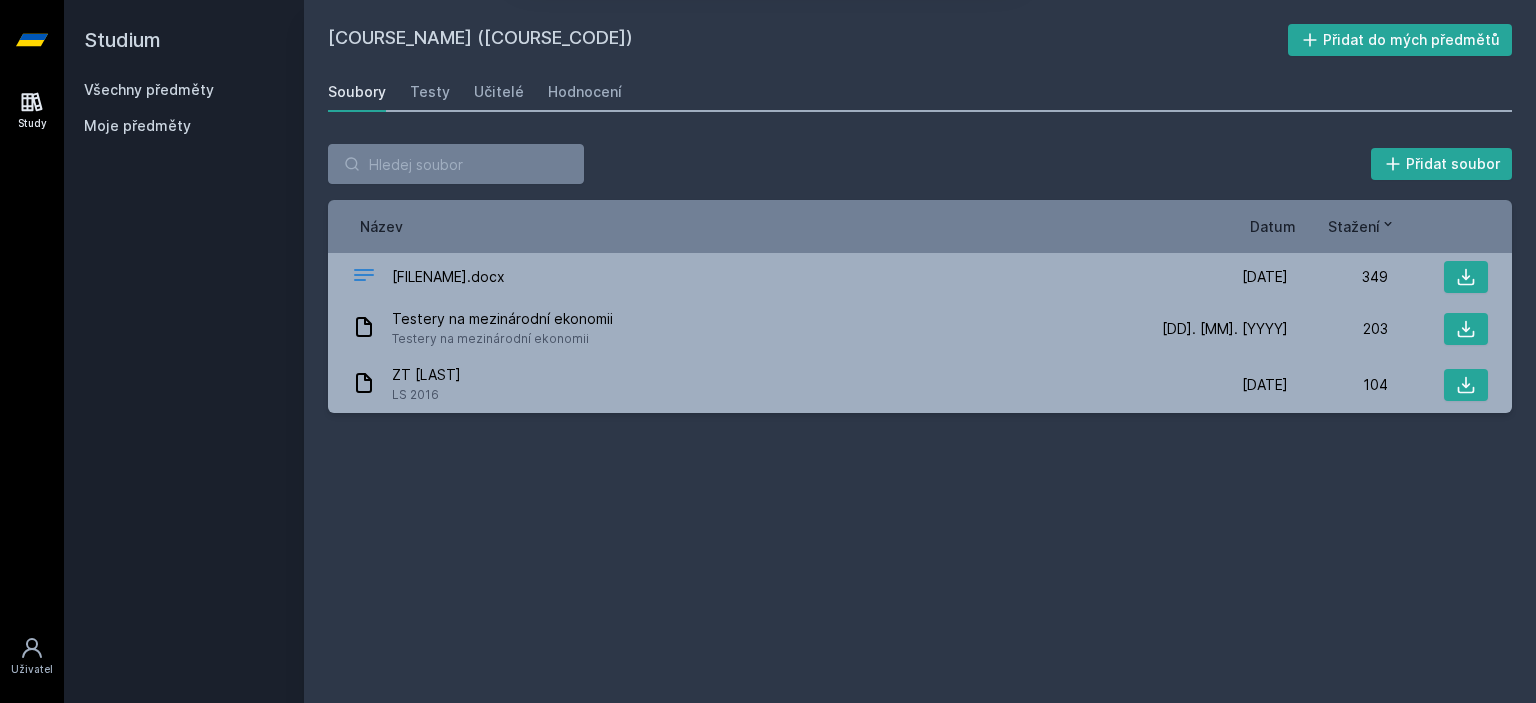 click on "Chceš dostávat tipy ohledně studia, nových testů, hodnocení učitelů a předmětů? Jasně, jsem pro Ne" at bounding box center (768, 89) 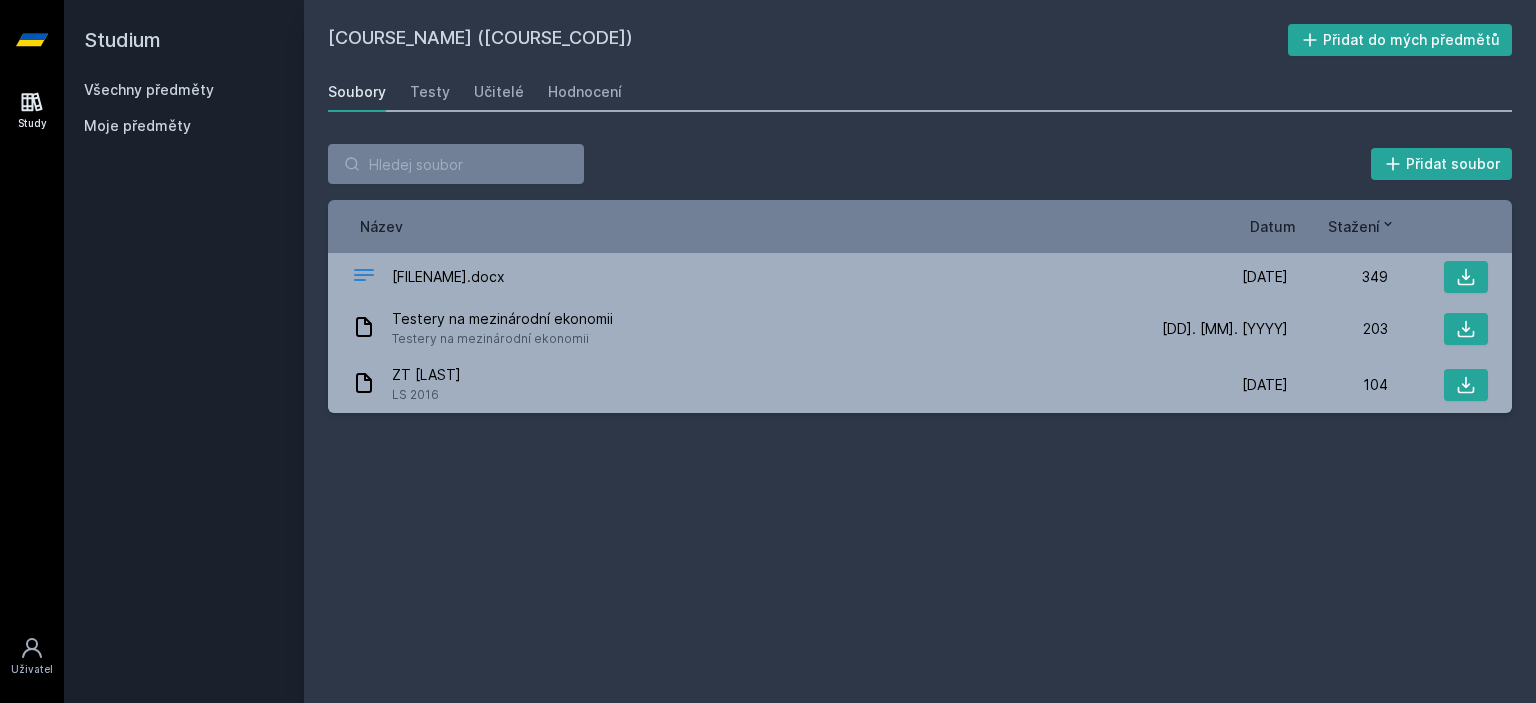 click on "Všechny předměty" at bounding box center [184, 90] 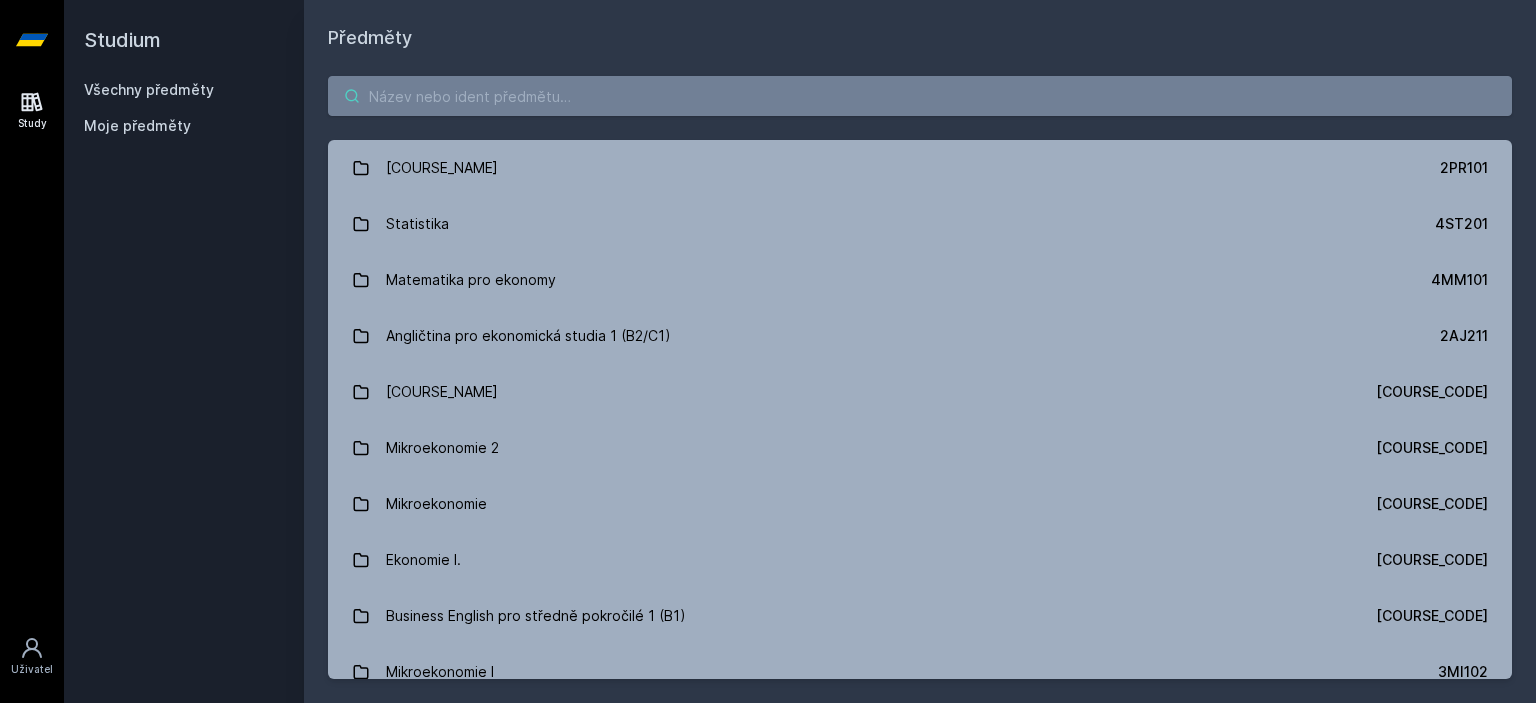 click at bounding box center [920, 96] 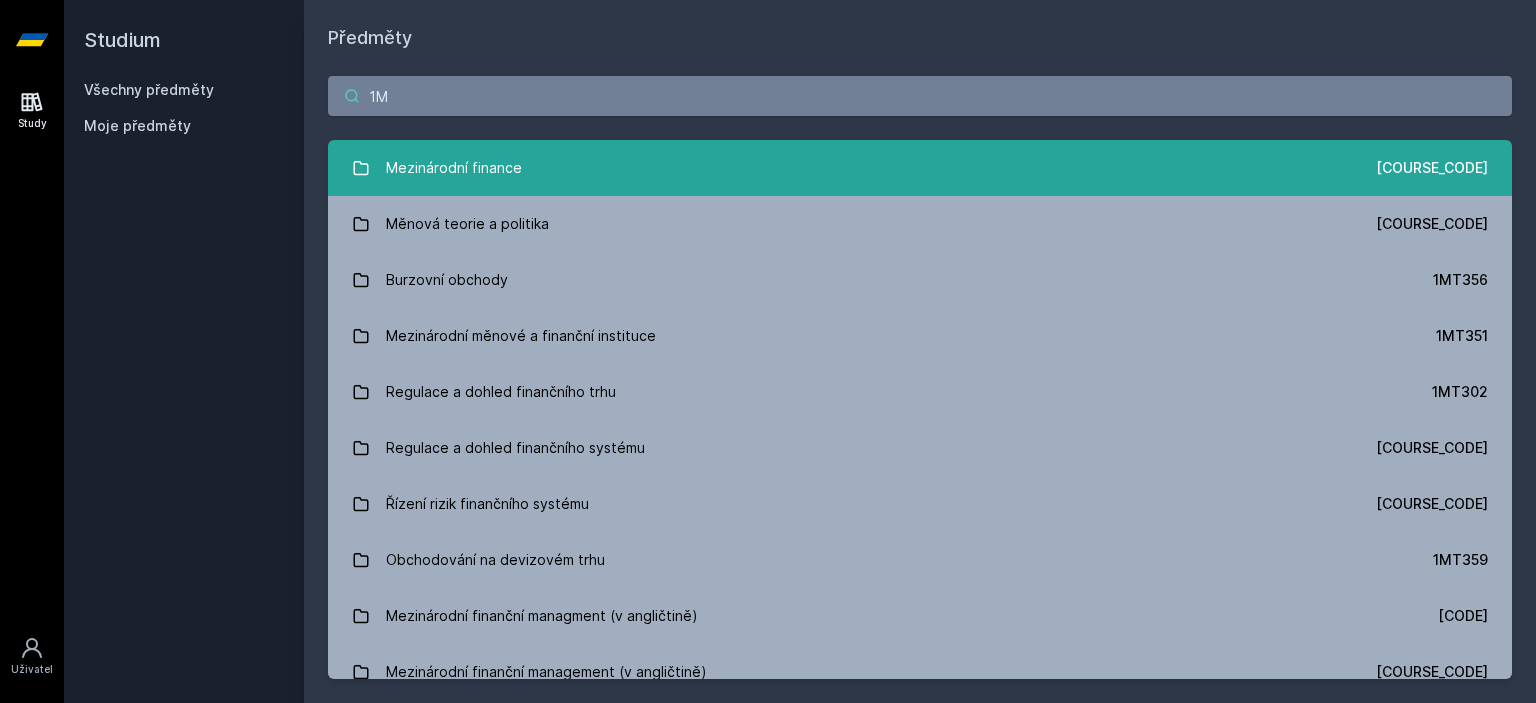 type on "1" 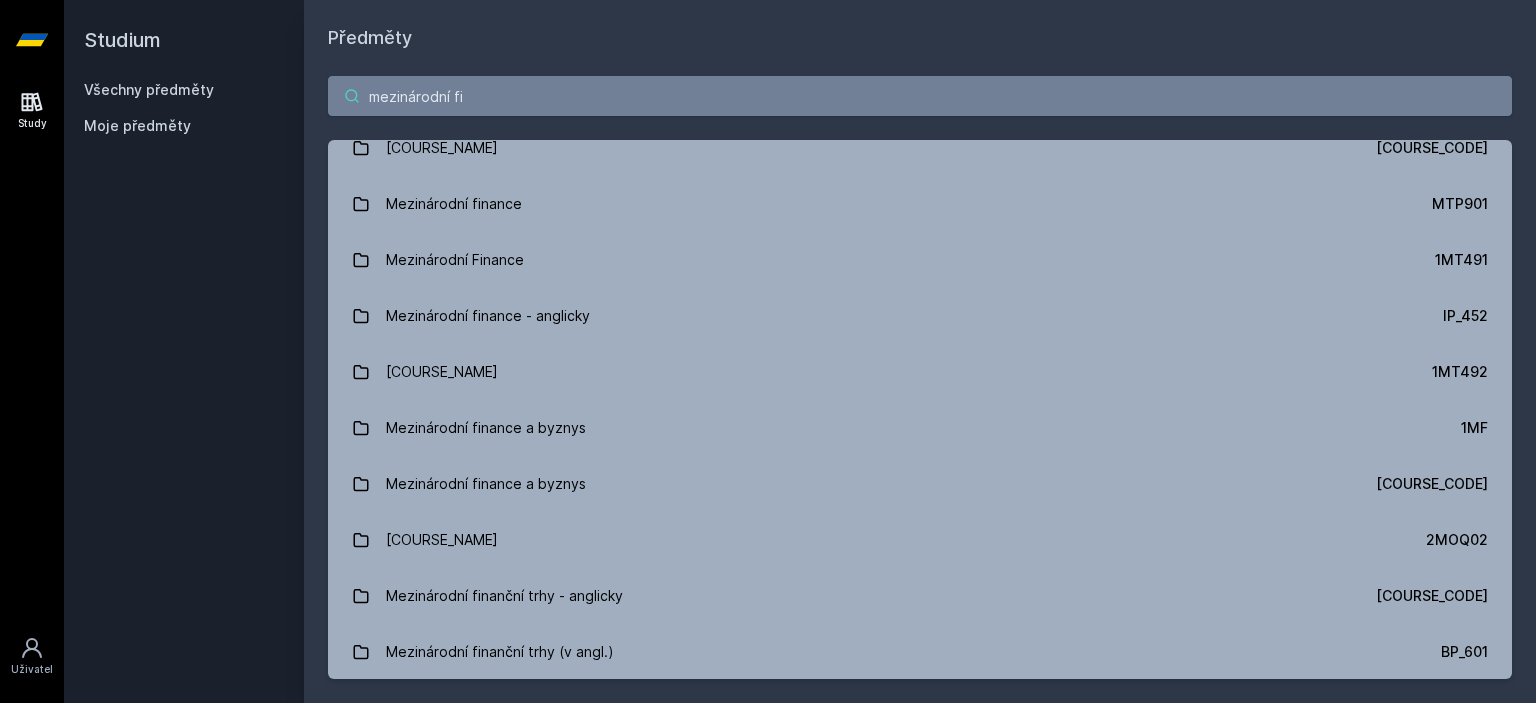 scroll, scrollTop: 0, scrollLeft: 0, axis: both 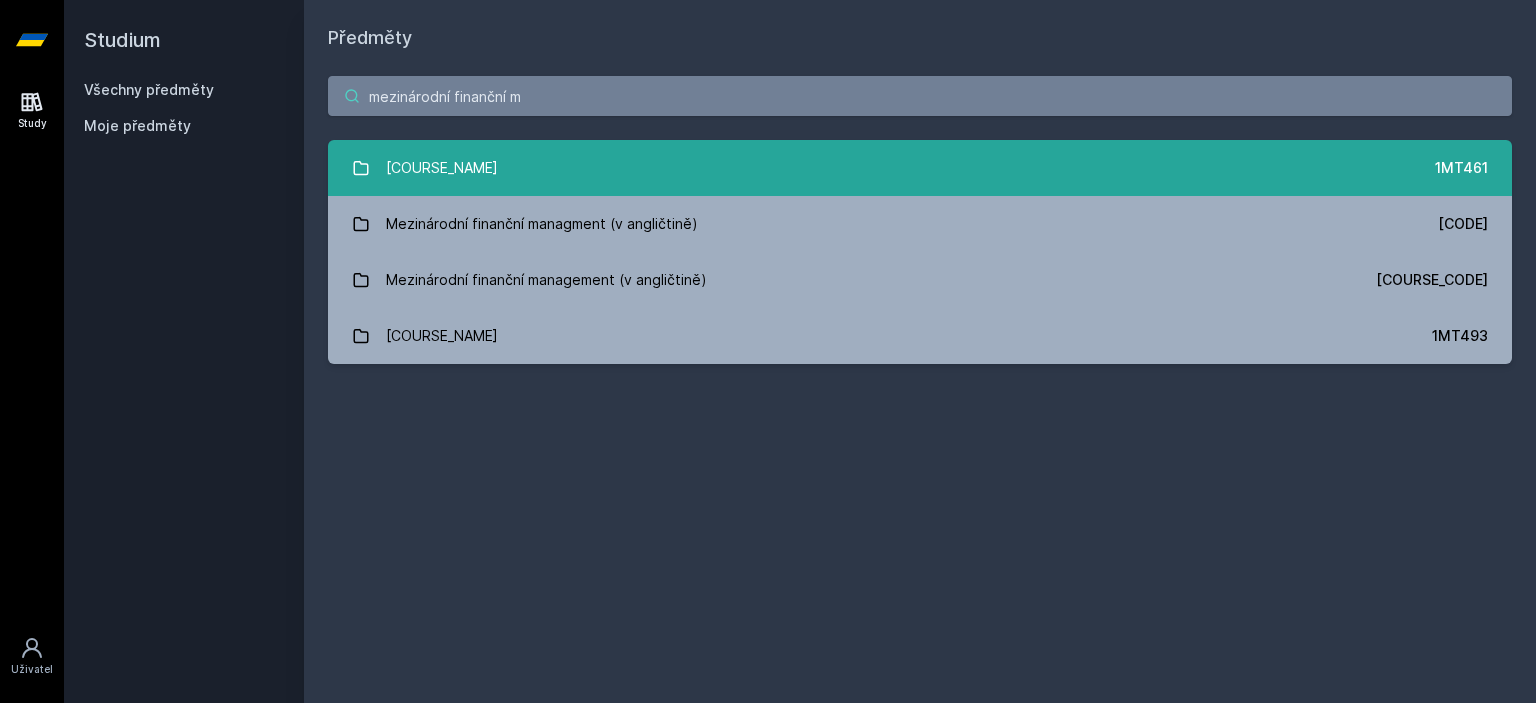 type on "mezinárodní finanční m" 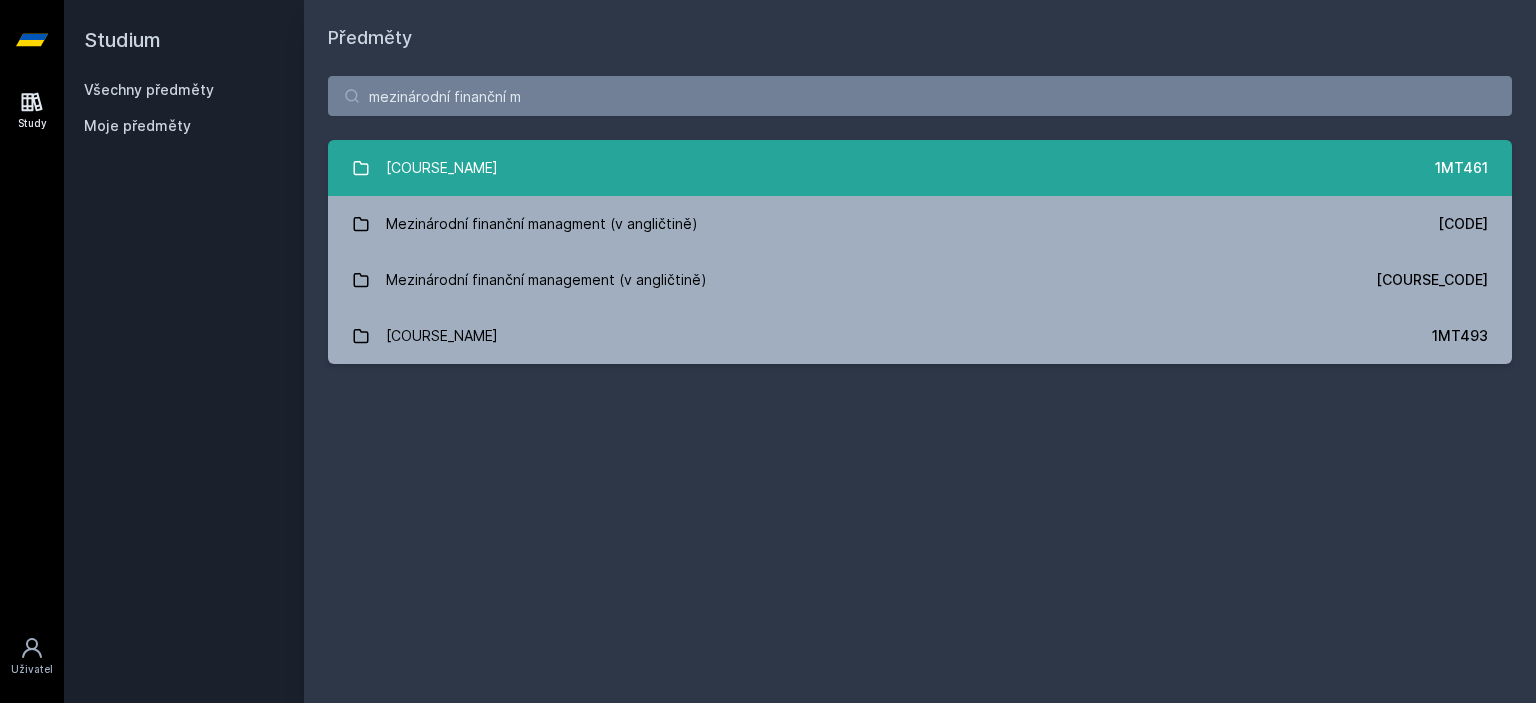 click on "Mezinárodní finanční management   [COURSE_CODE]" at bounding box center (920, 168) 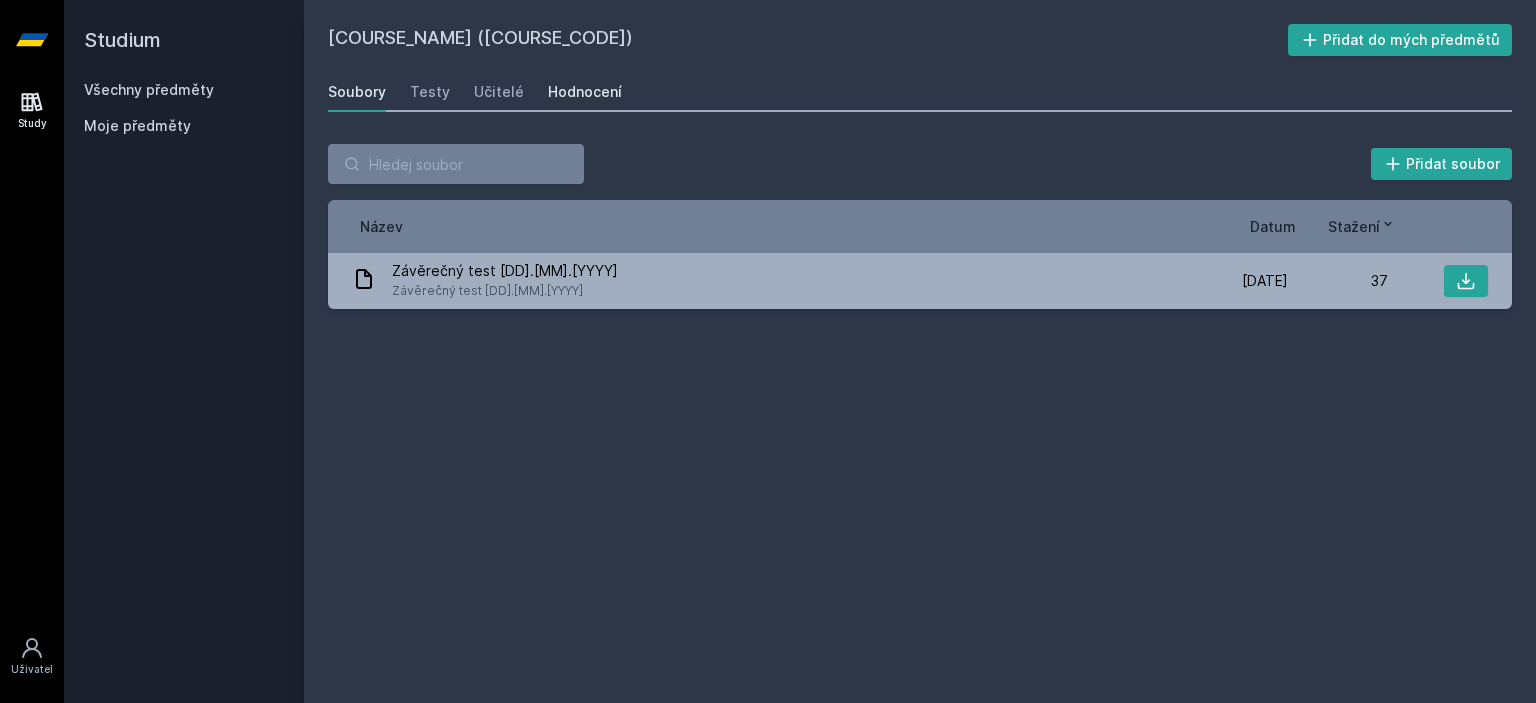 click on "Hodnocení" at bounding box center (585, 92) 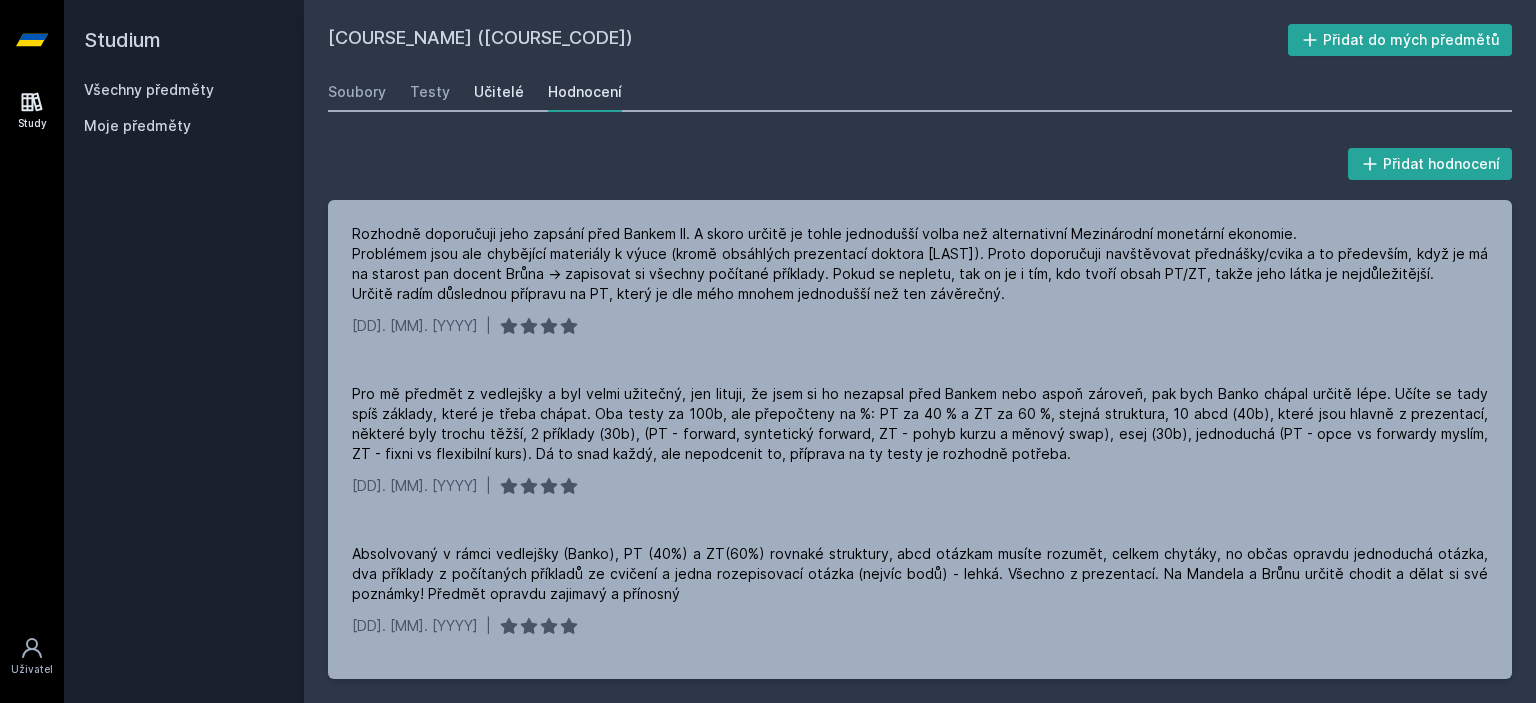 click on "Učitelé" at bounding box center [499, 92] 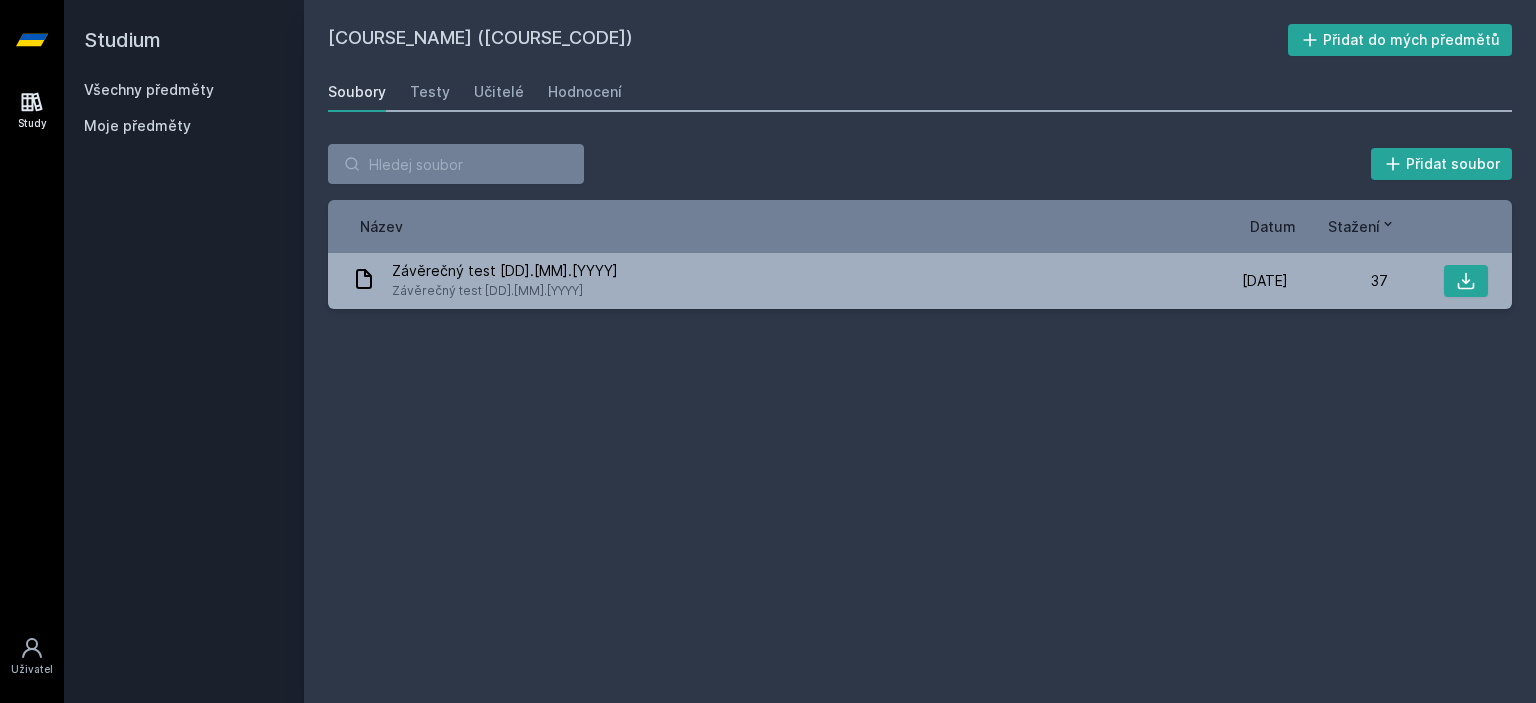 click on "Všechny předměty" at bounding box center (149, 89) 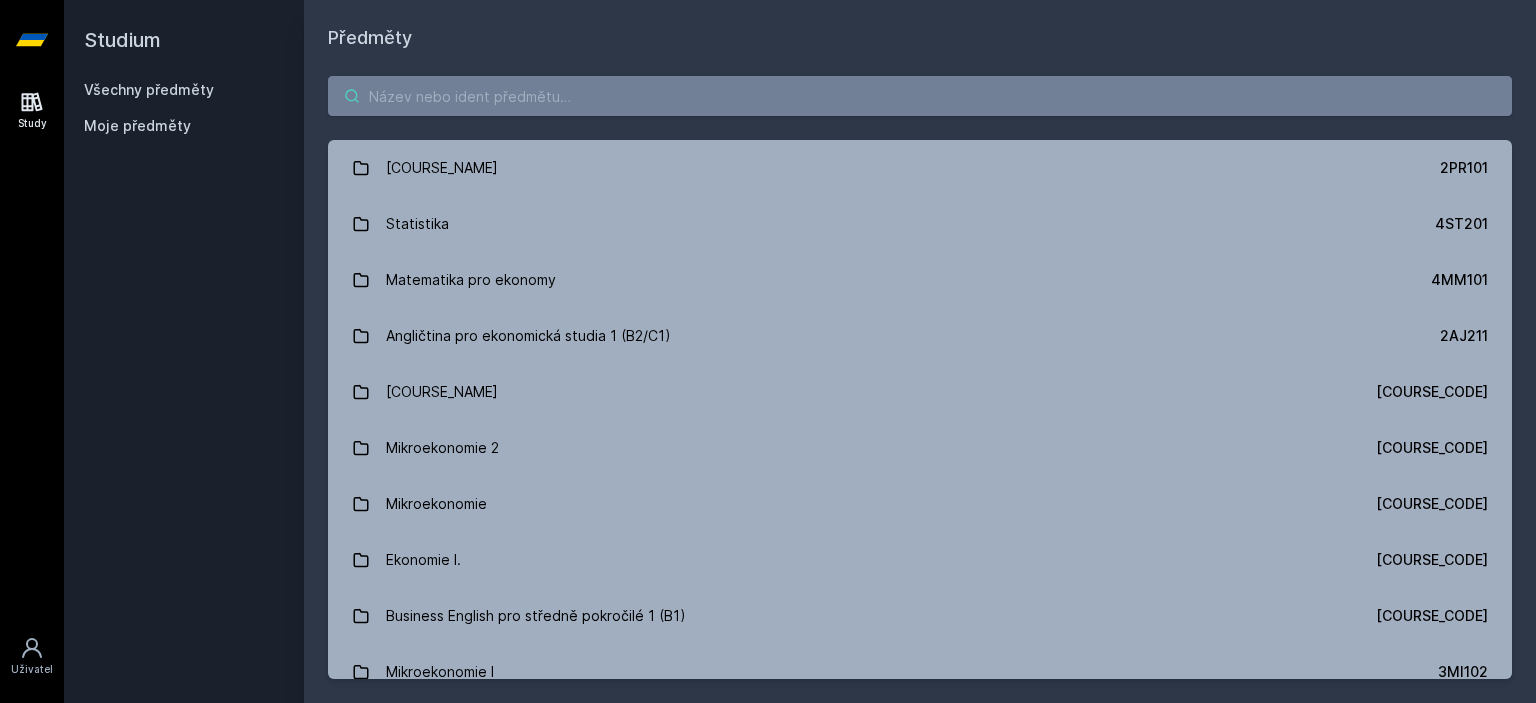 click at bounding box center (920, 96) 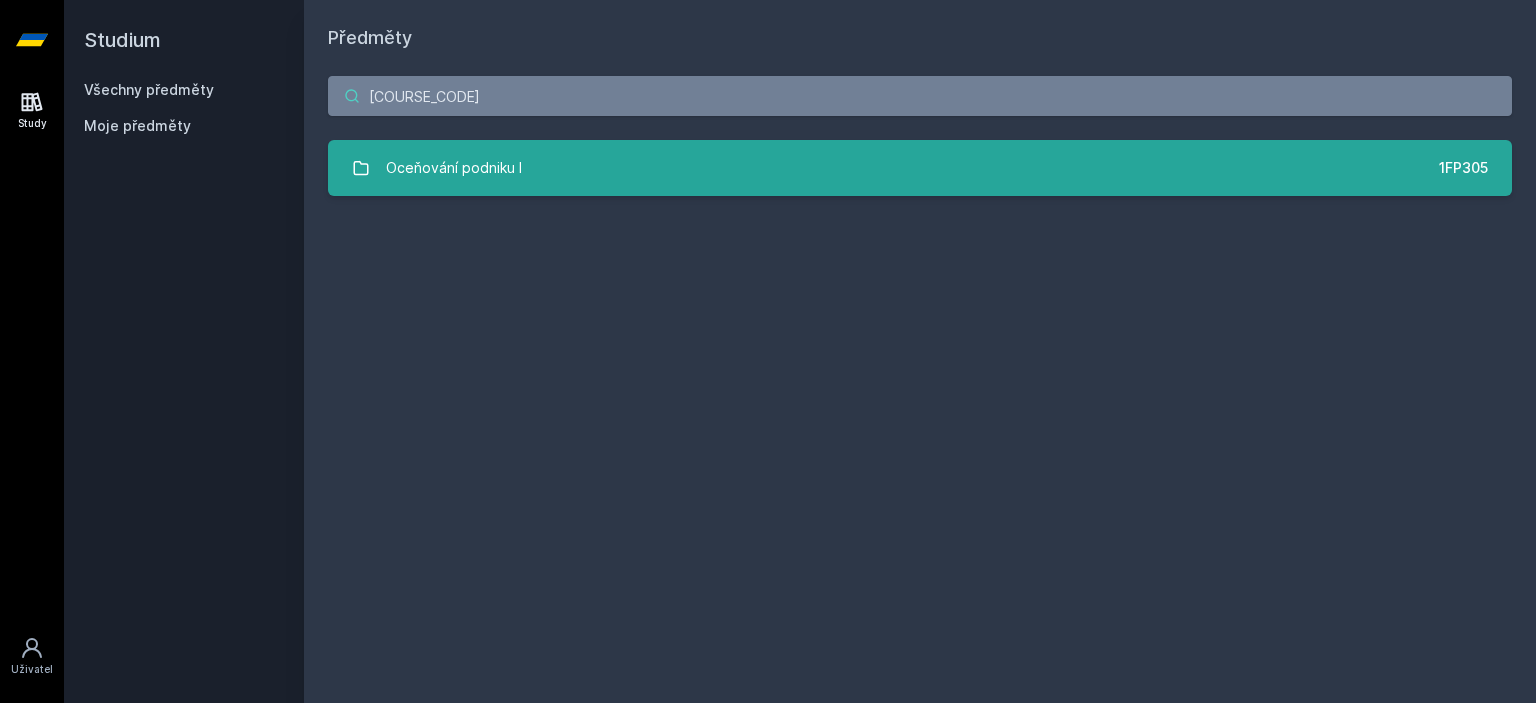 type on "[COURSE_CODE]" 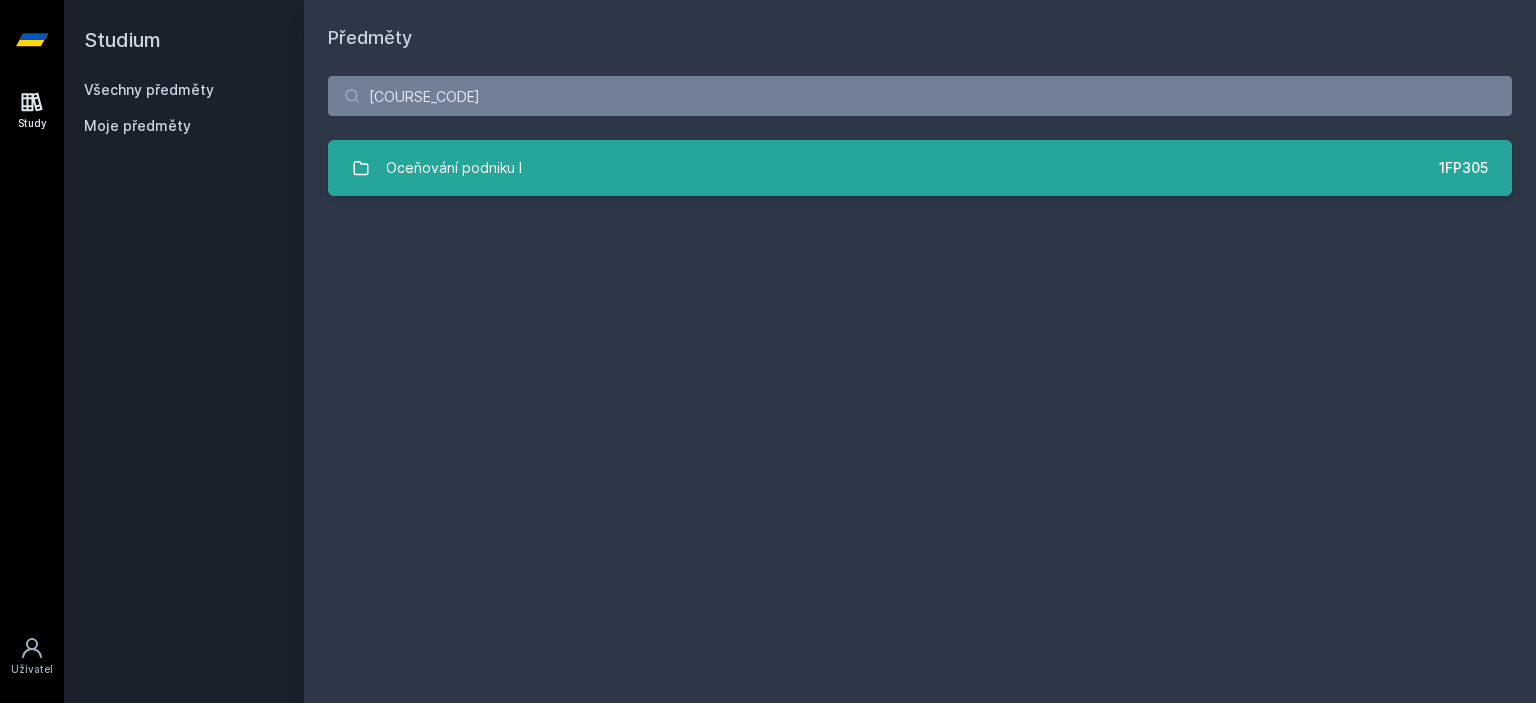 click on "[COURSE_NAME] ([COURSE_CODE])" at bounding box center (920, 168) 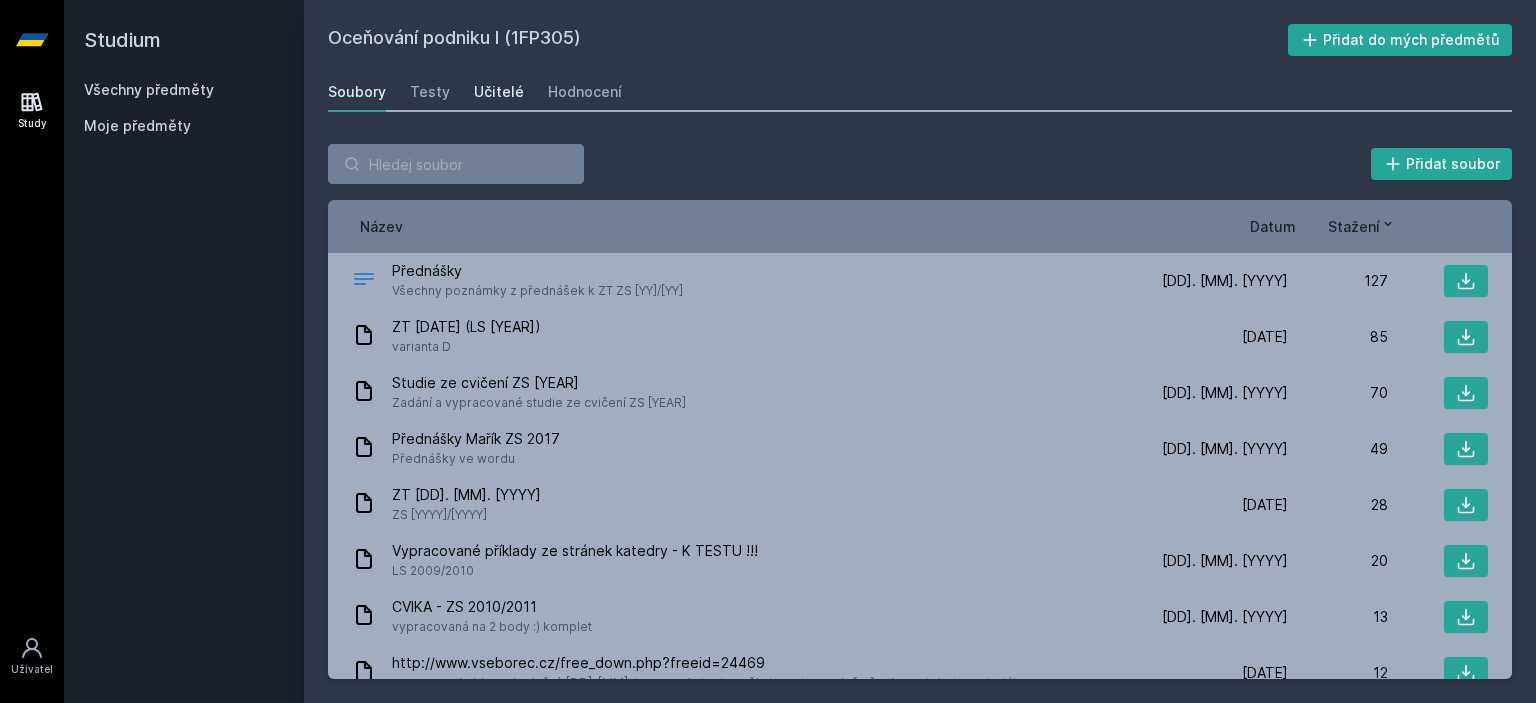 click on "Učitelé" at bounding box center (499, 92) 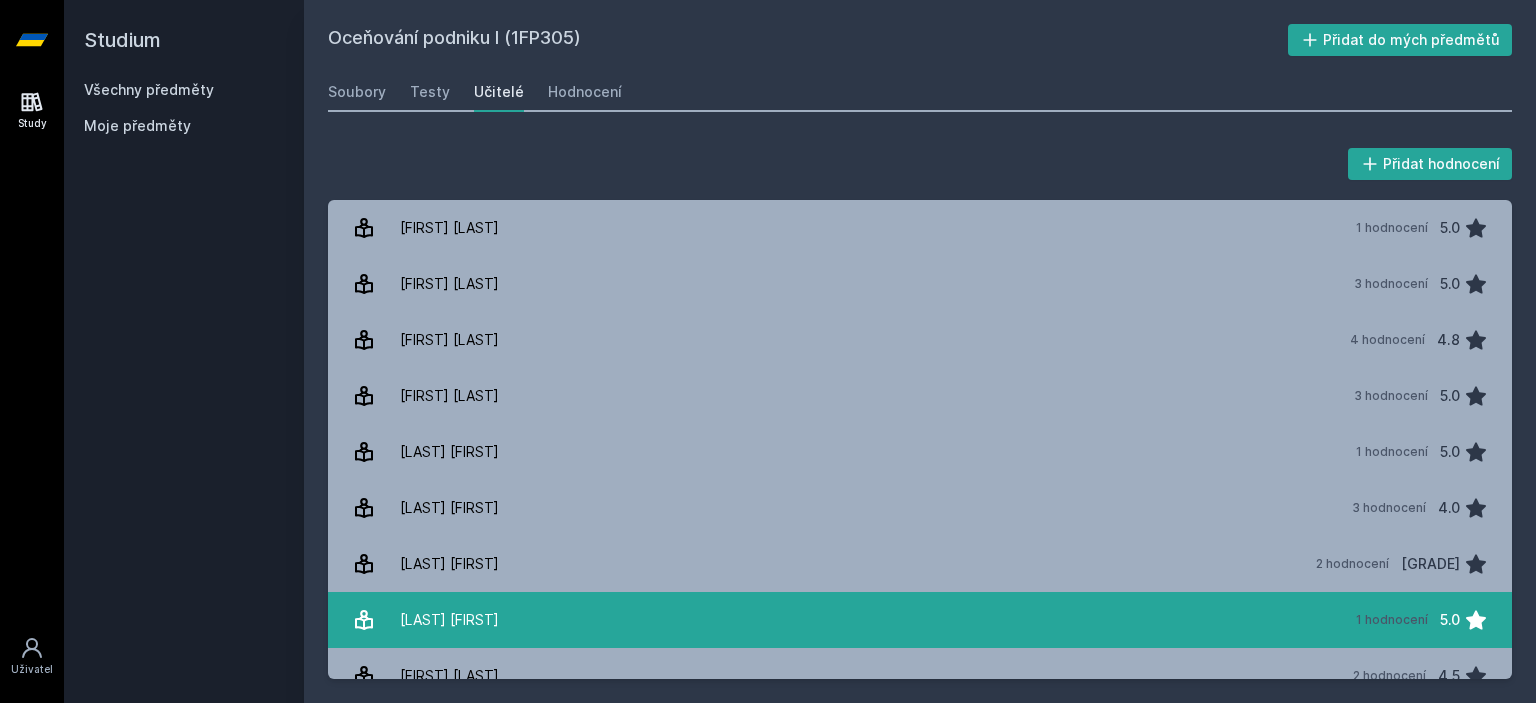 click on "1 hodnocení" at bounding box center [1392, 620] 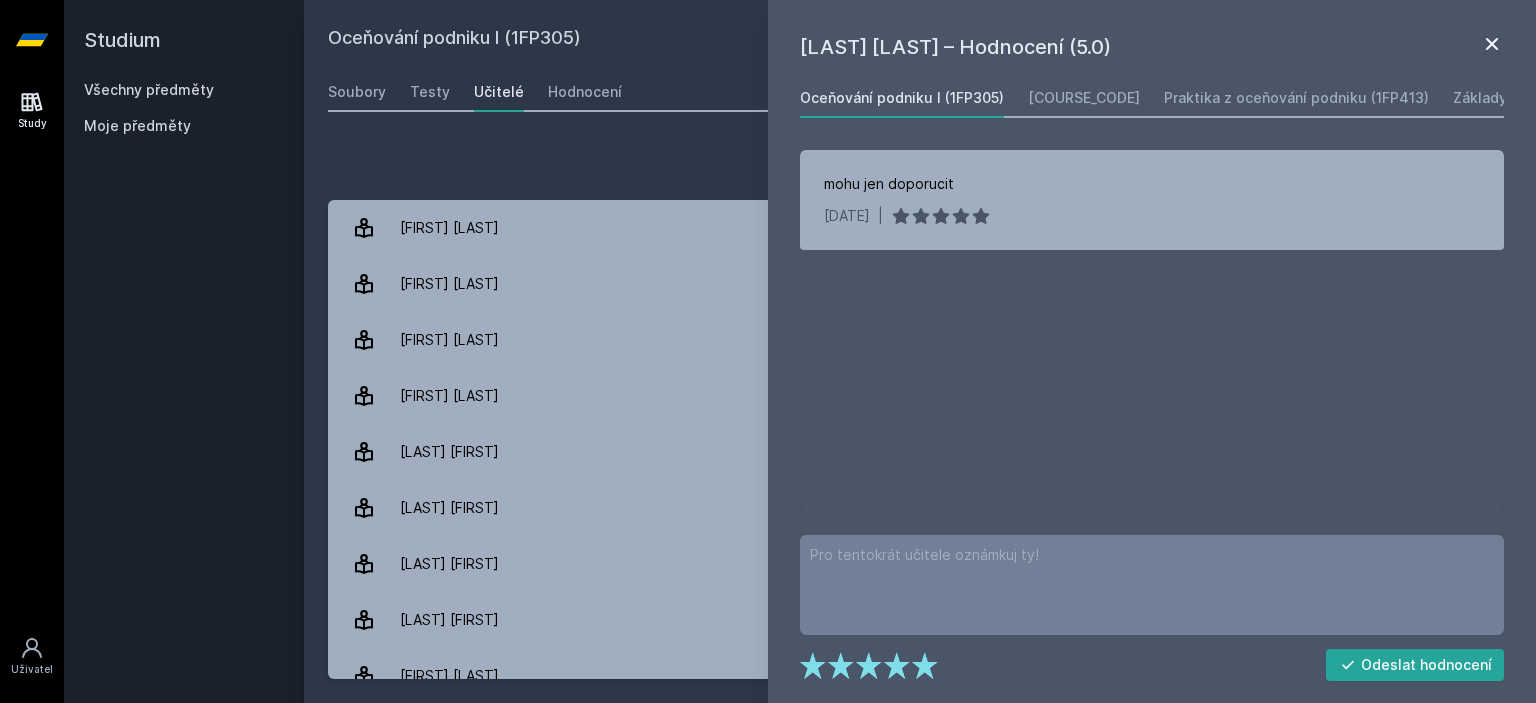 click 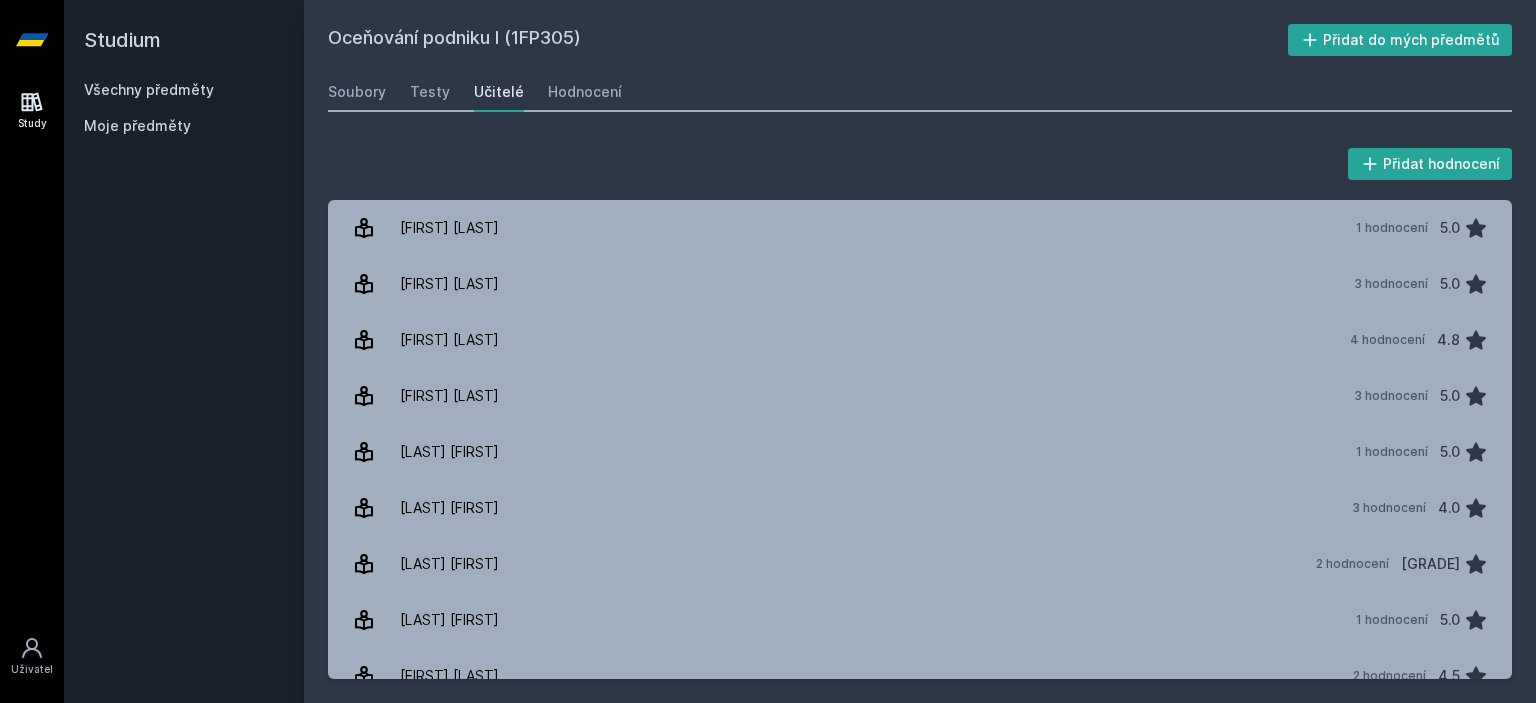 scroll, scrollTop: 80, scrollLeft: 0, axis: vertical 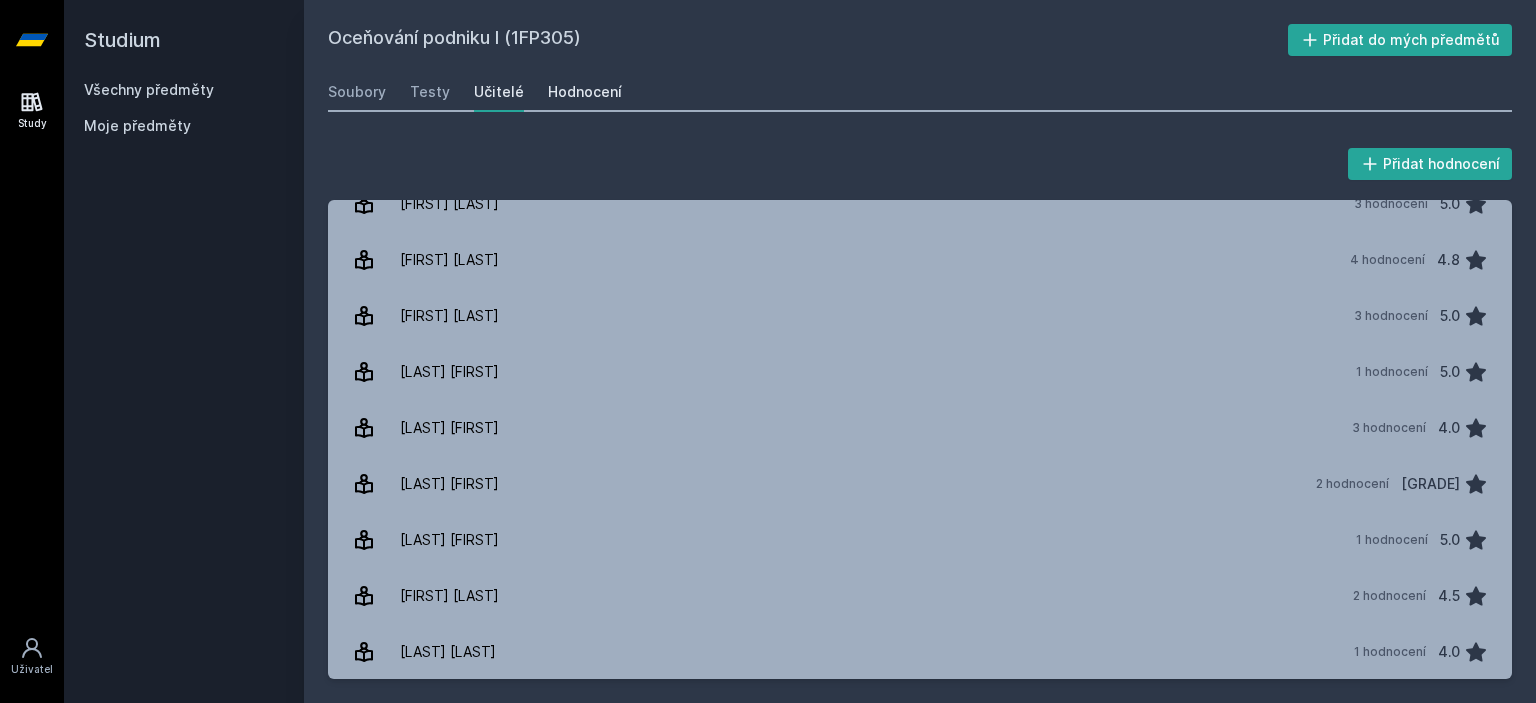 click on "Hodnocení" at bounding box center (585, 92) 